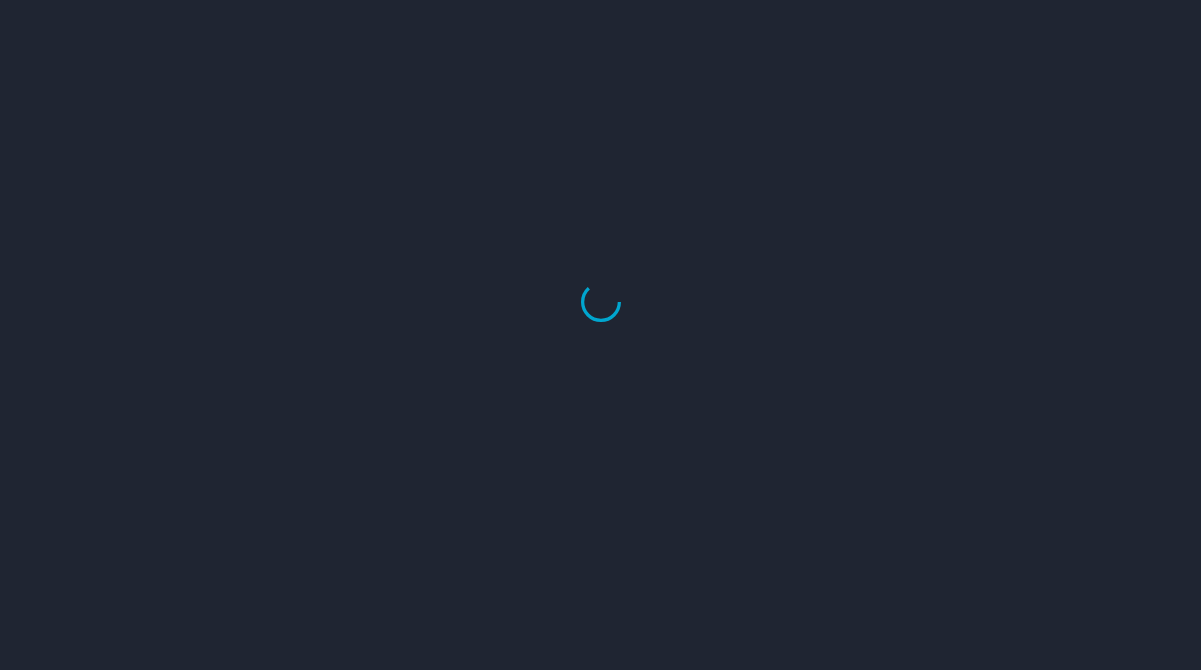 scroll, scrollTop: 0, scrollLeft: 0, axis: both 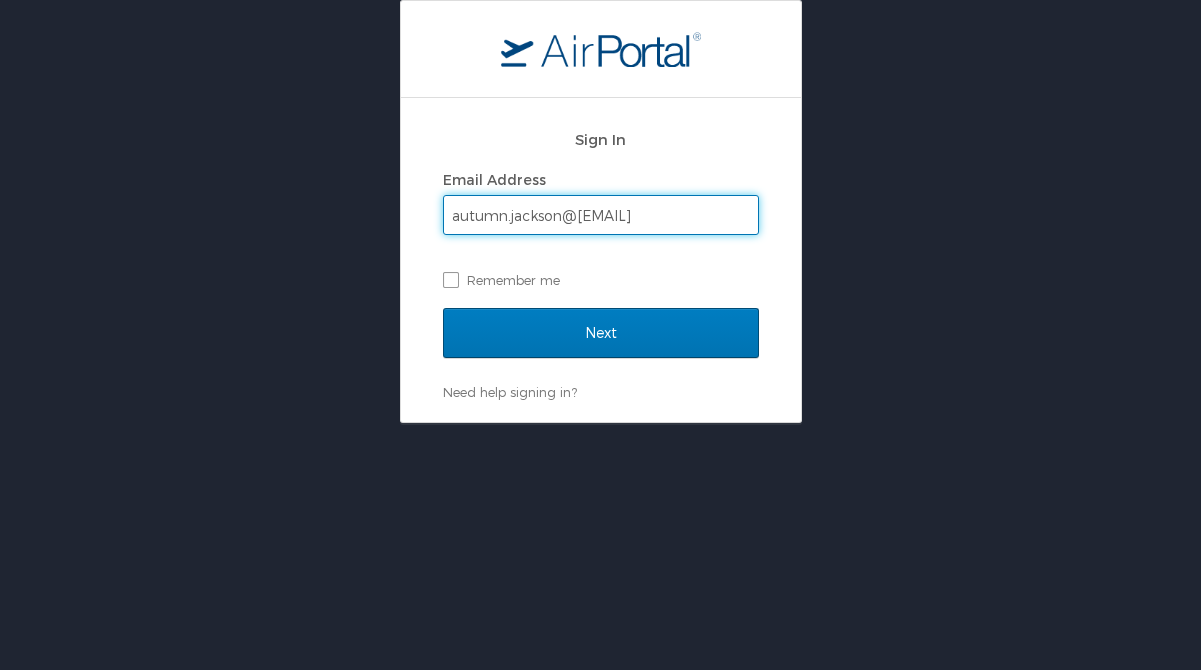 type on "autumn.jackson@[EMAIL]" 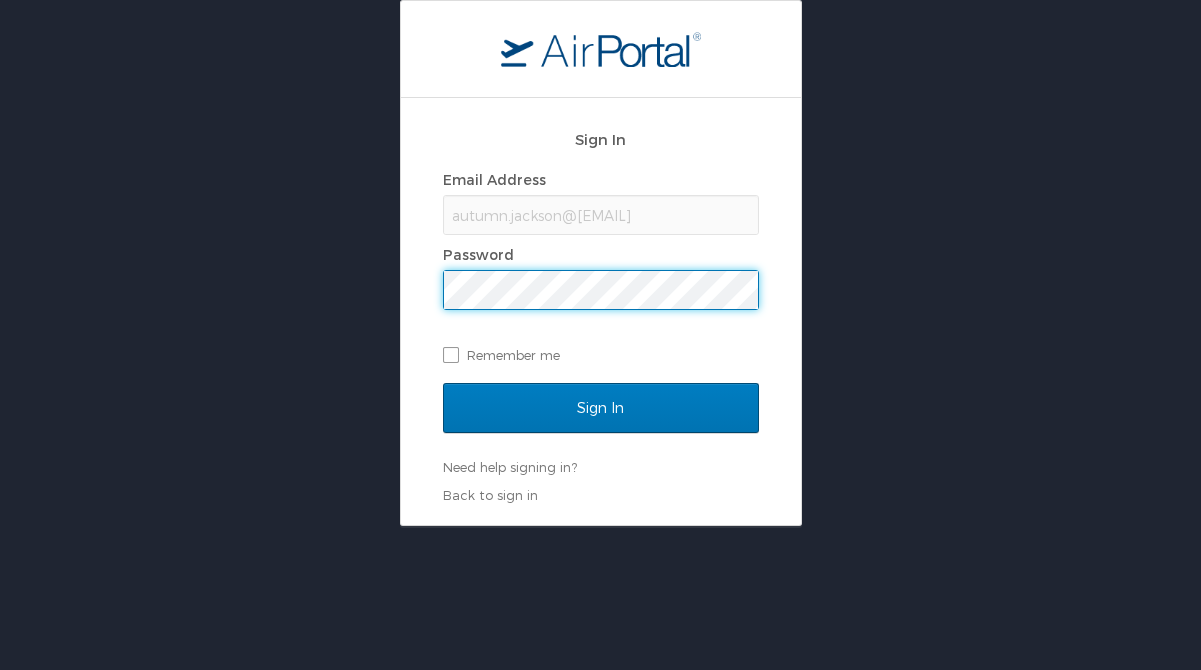 scroll, scrollTop: 0, scrollLeft: 0, axis: both 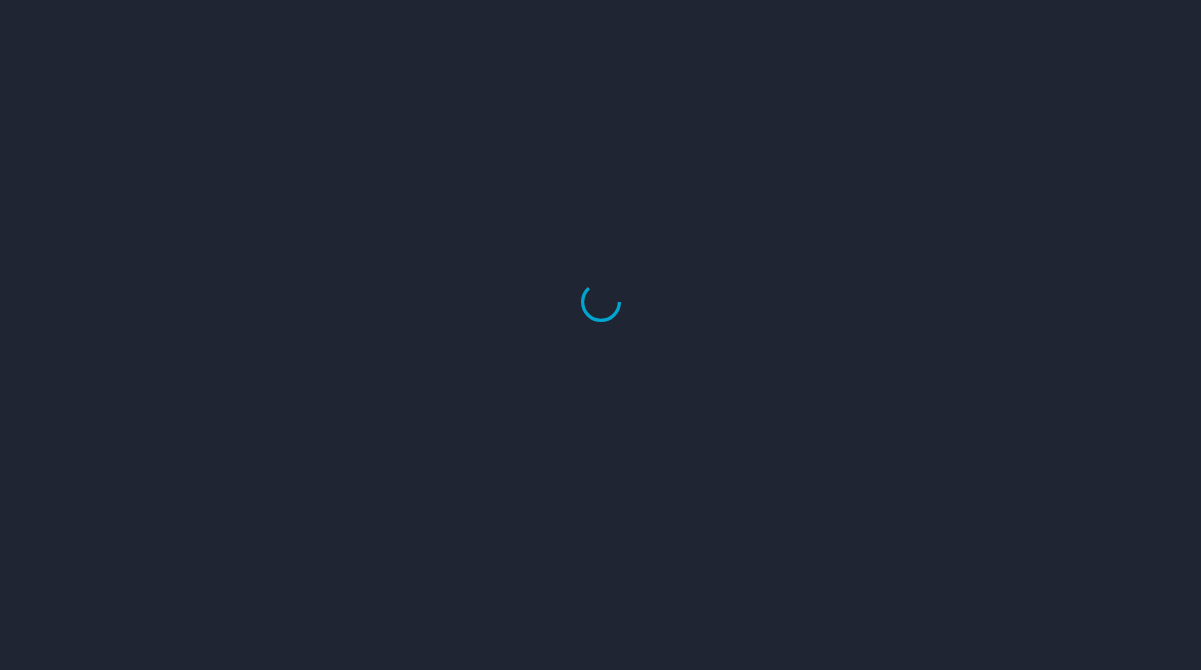 select on "US" 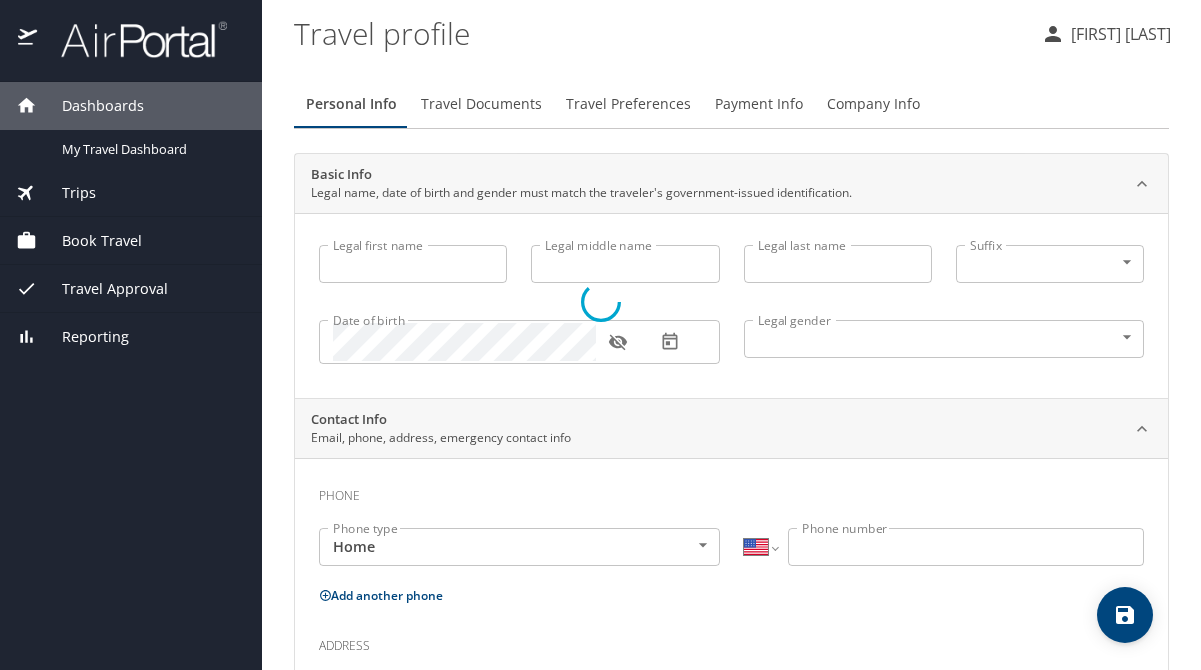 type on "Autumn" 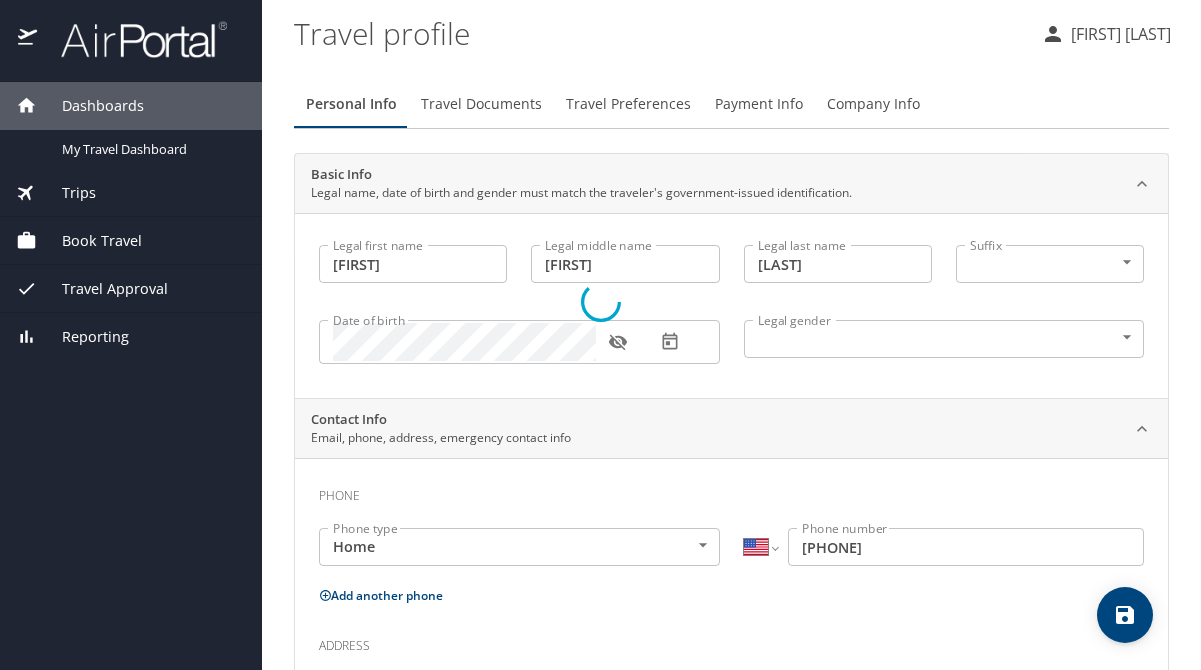select on "US" 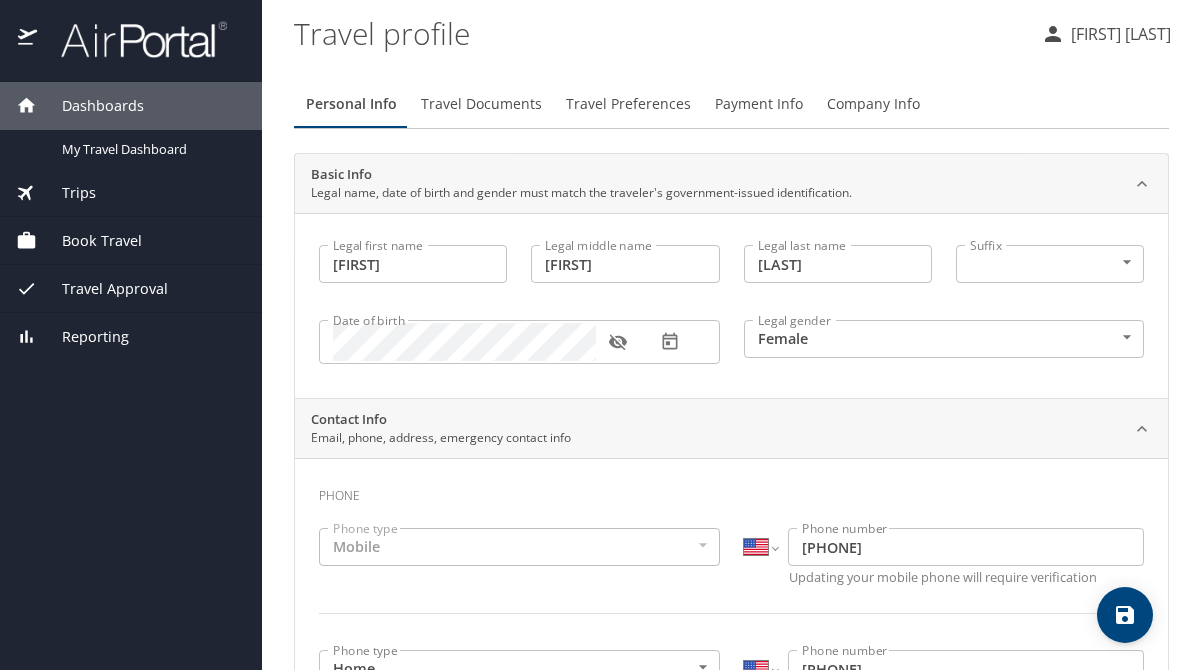 click on "Trips" at bounding box center [66, 193] 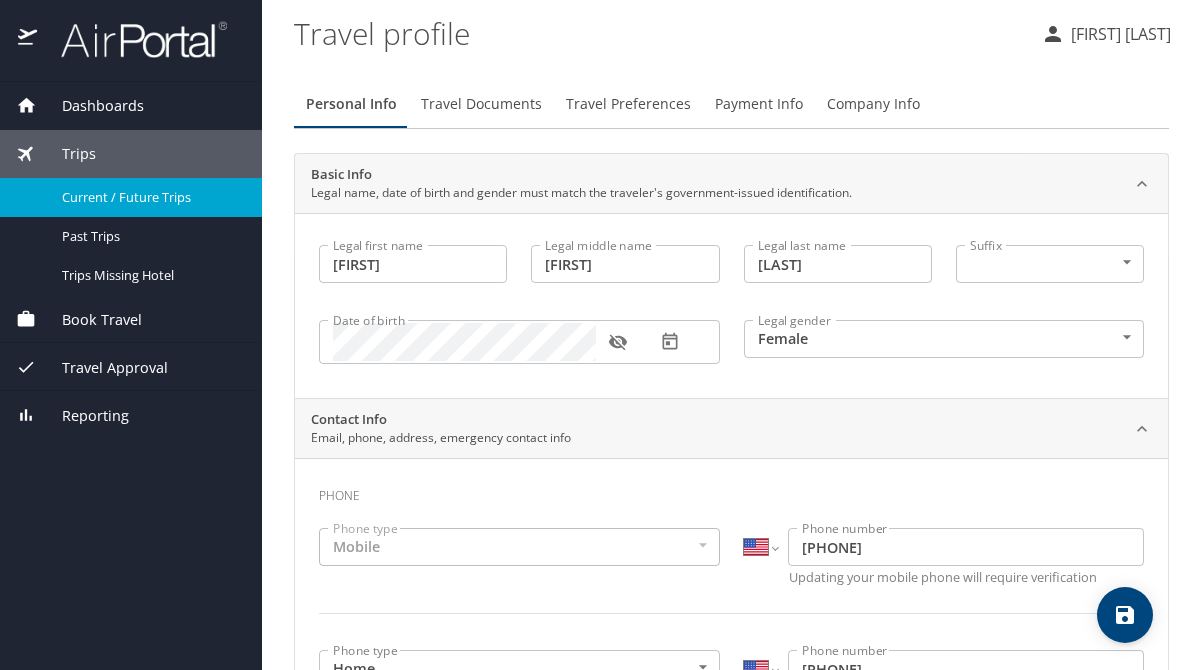 click on "Current / Future Trips" at bounding box center [150, 197] 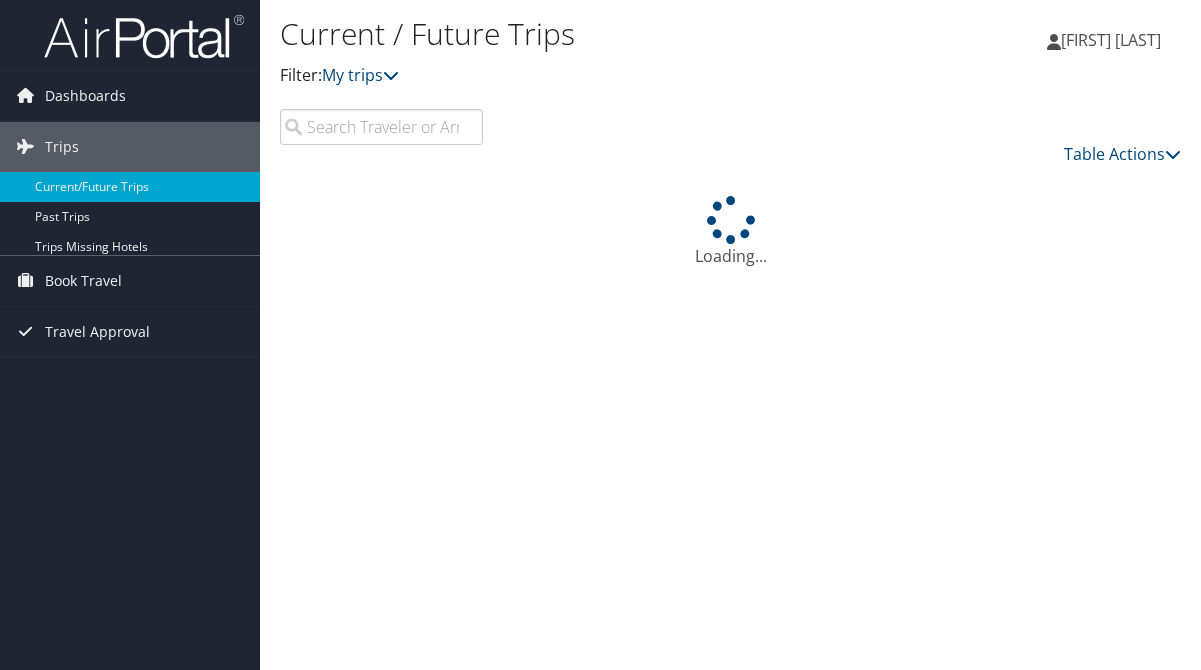 scroll, scrollTop: 0, scrollLeft: 0, axis: both 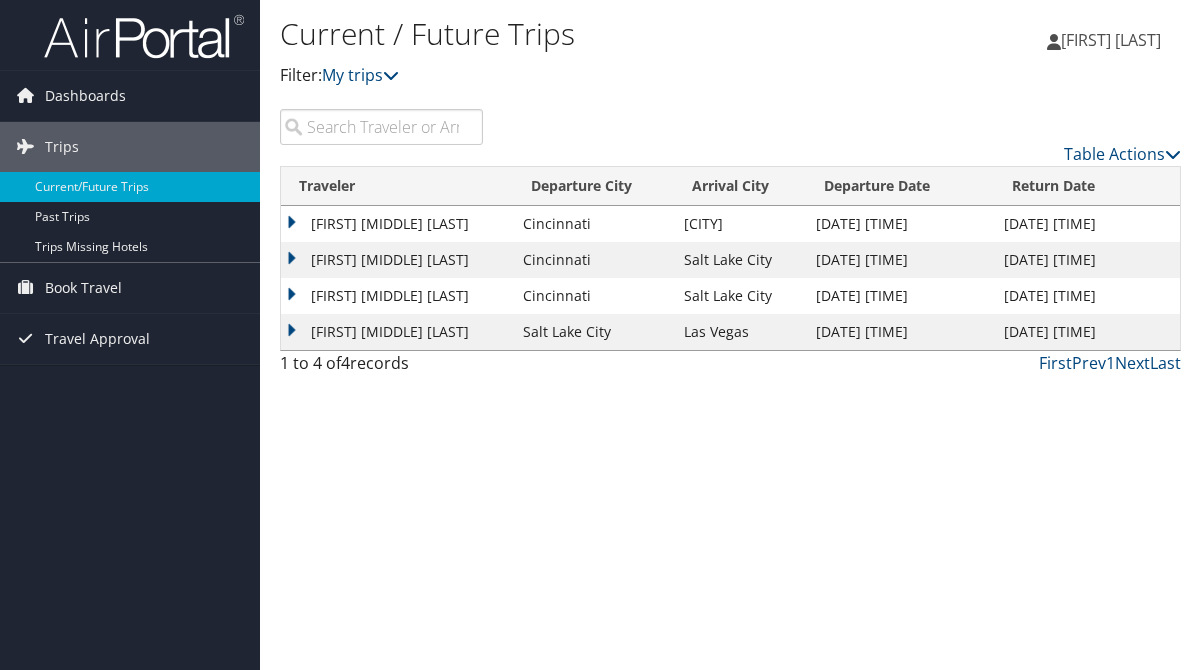 click on "AUTUMN MARIE JACKSON" at bounding box center (397, 260) 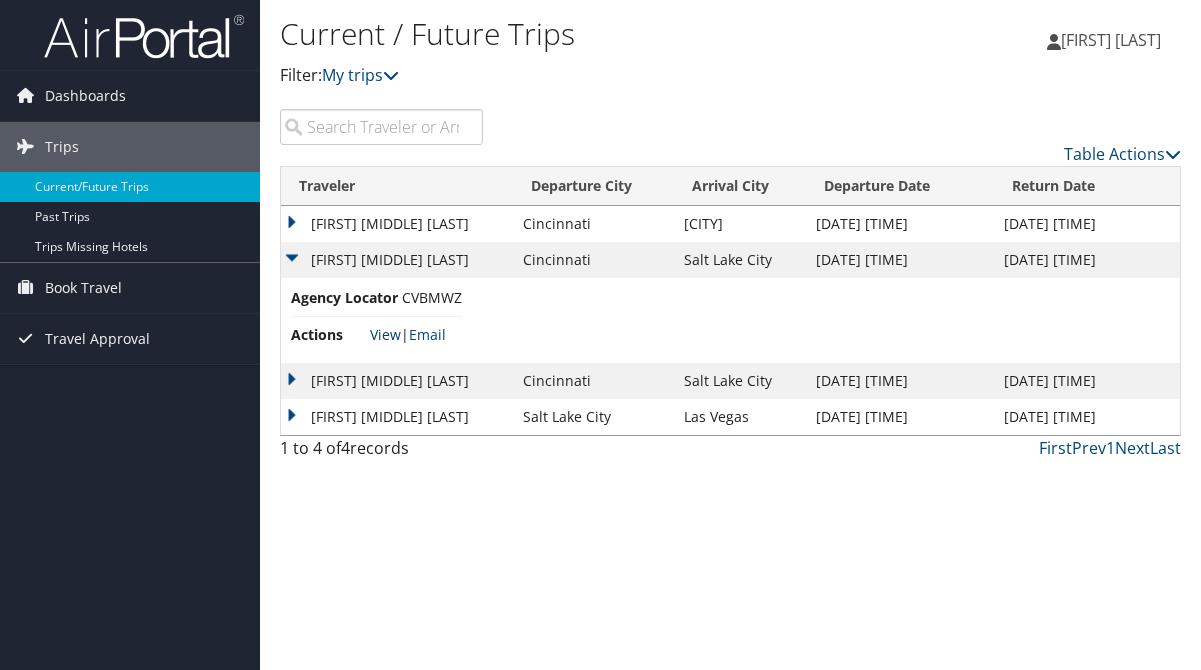 click on "View" at bounding box center [385, 334] 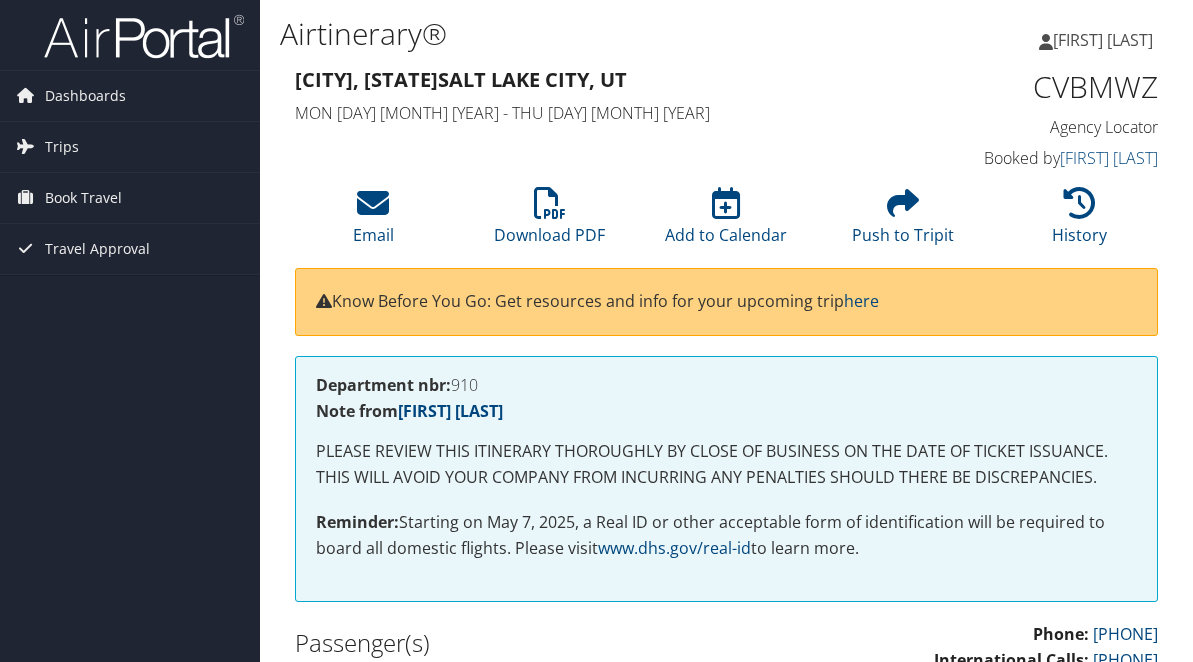 scroll, scrollTop: 0, scrollLeft: 0, axis: both 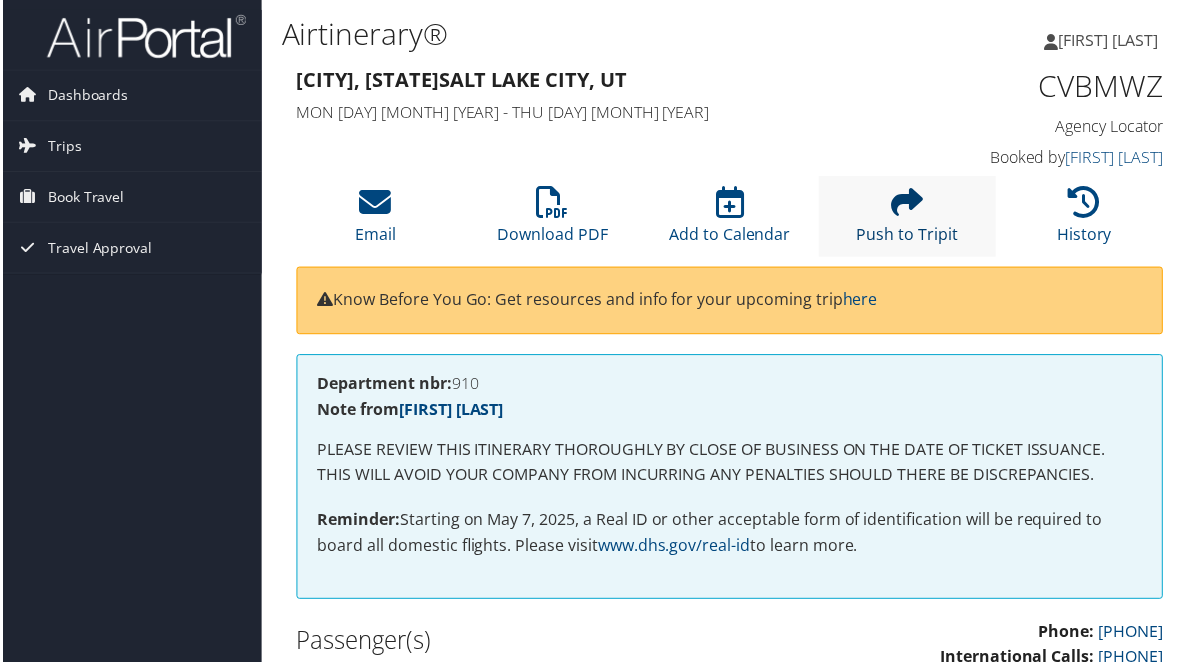 click on "Push to Tripit" at bounding box center [909, 222] 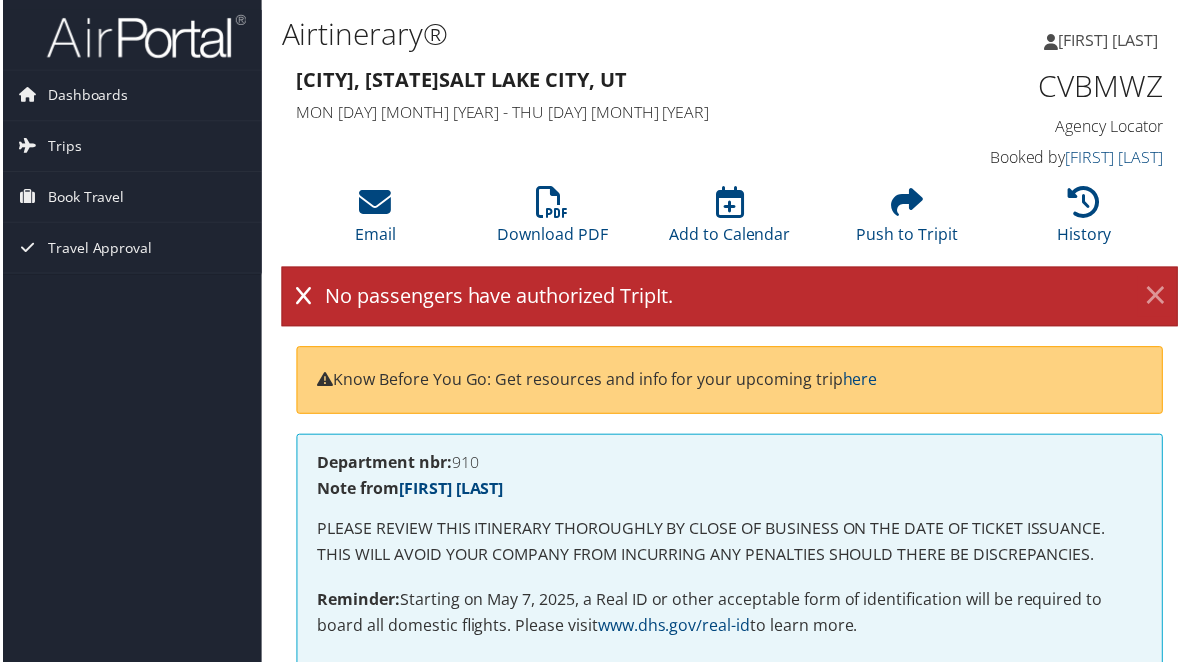 click on "×" at bounding box center [1158, 298] 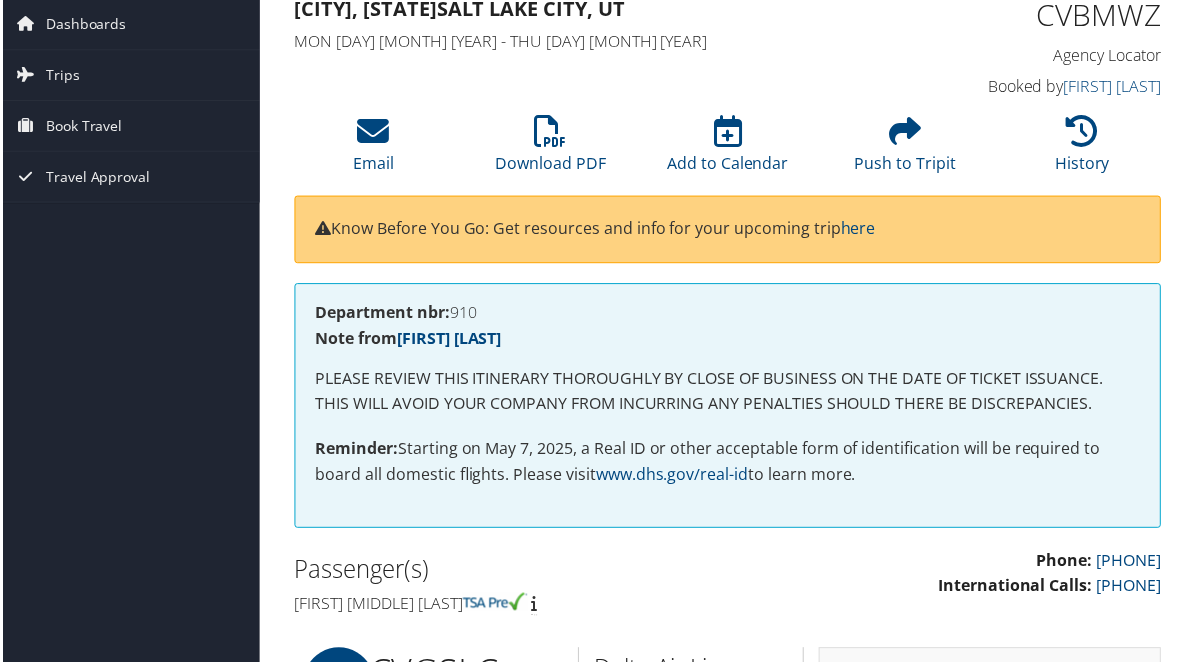 scroll, scrollTop: 55, scrollLeft: 2, axis: both 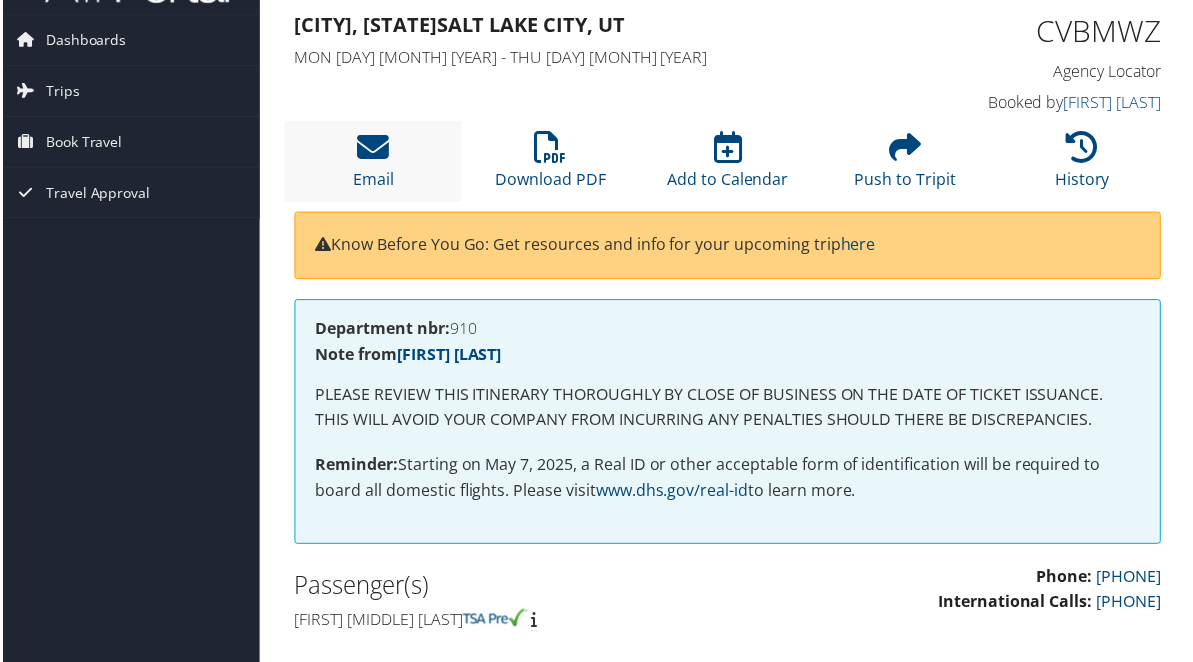 click on "Email" at bounding box center [372, 162] 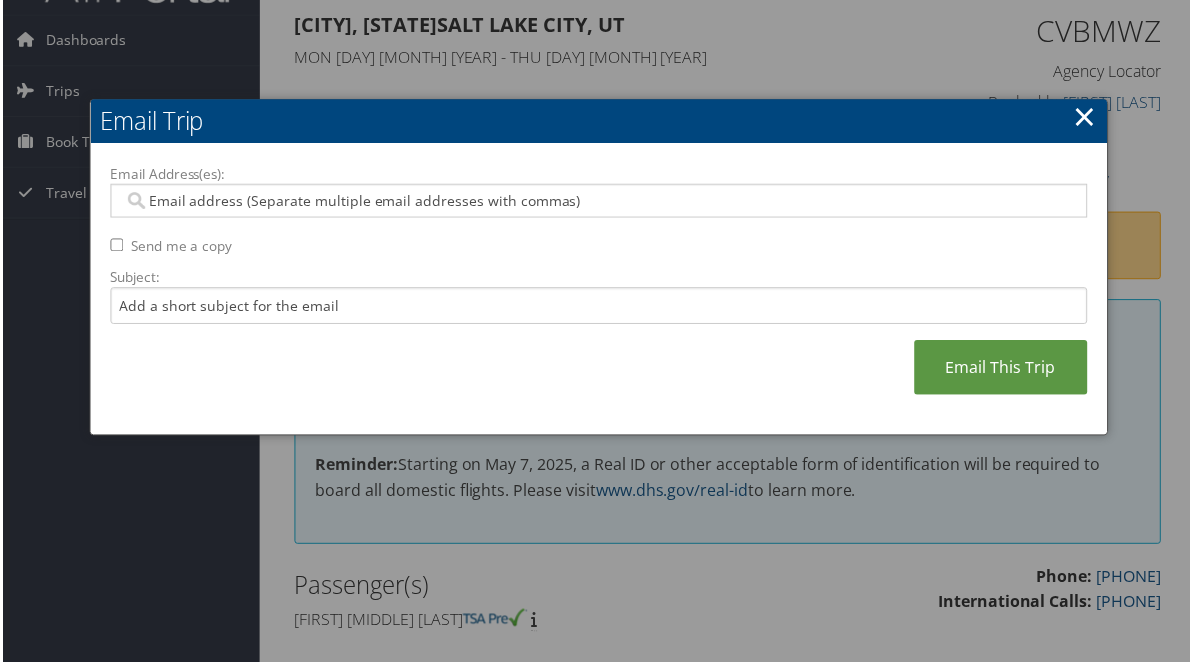 click on "Email Address(es):" at bounding box center [598, 202] 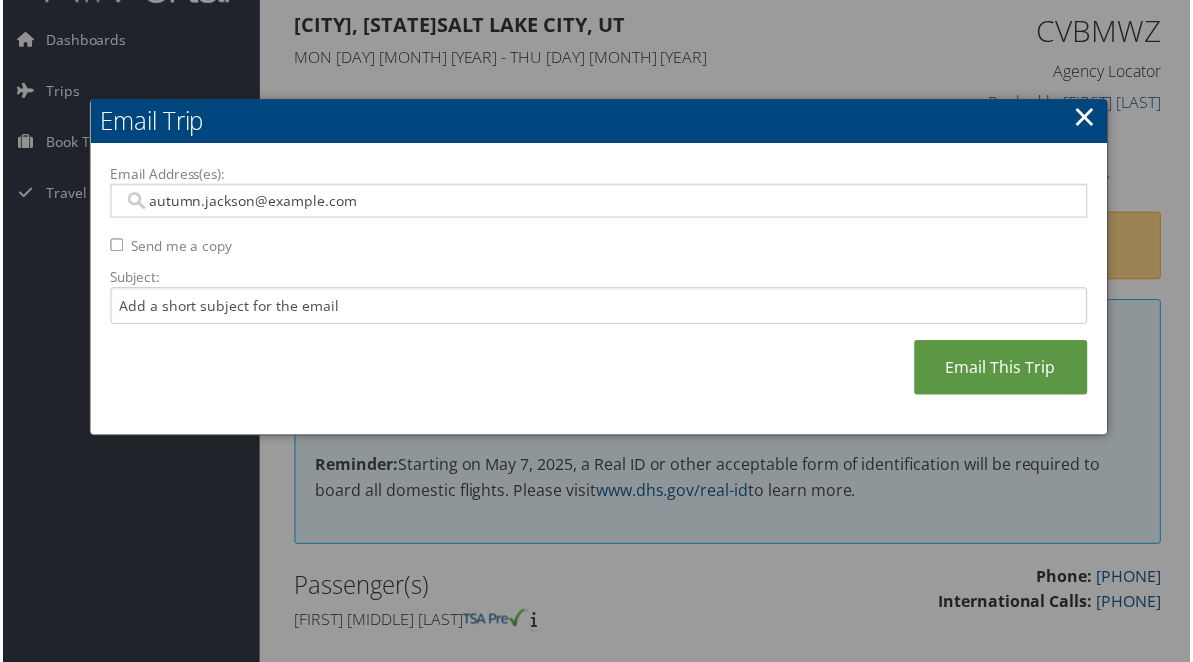 type on "autumn.jackson@example.com" 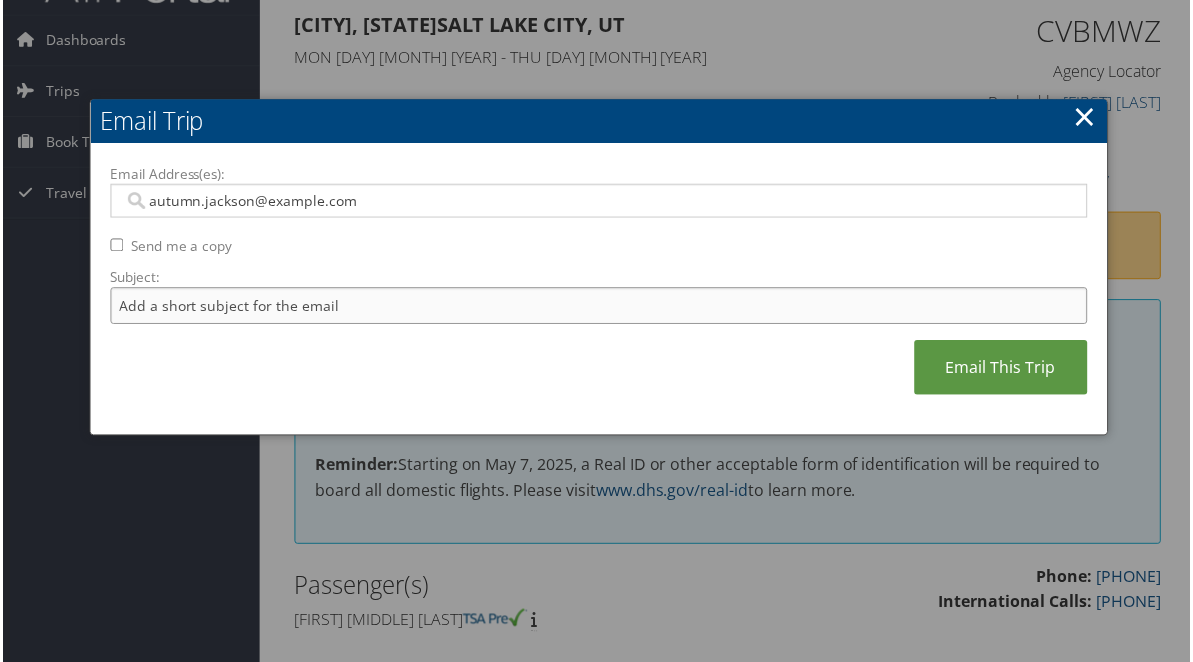 click on "Subject:" at bounding box center (599, 307) 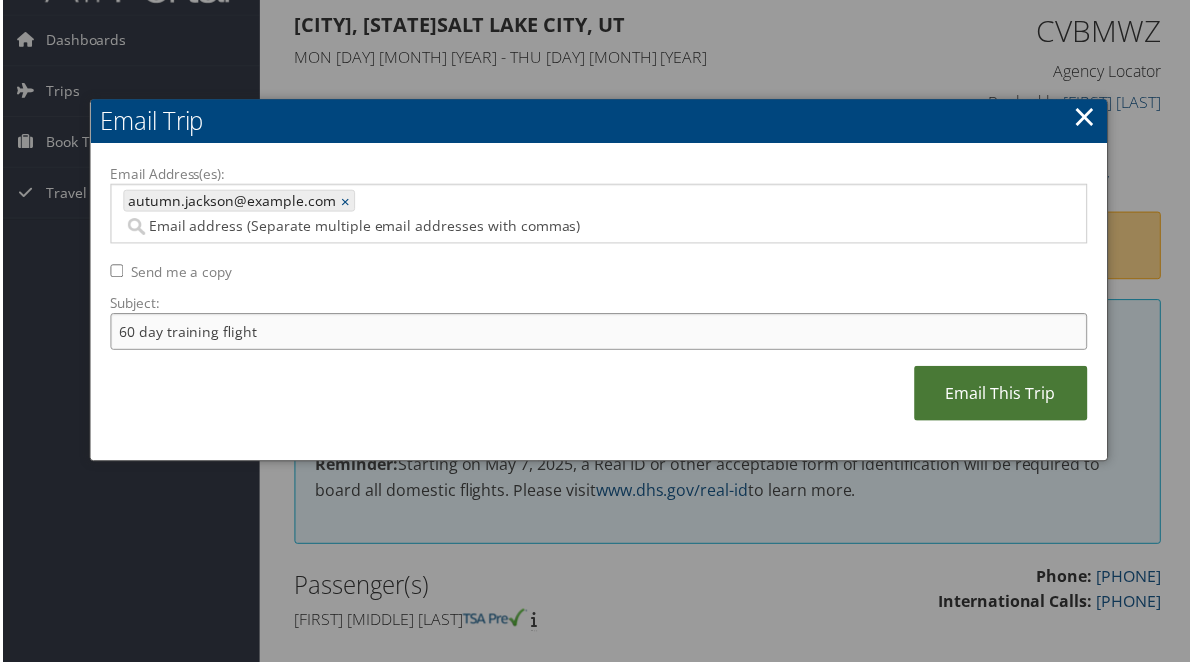 type on "60 day training flight" 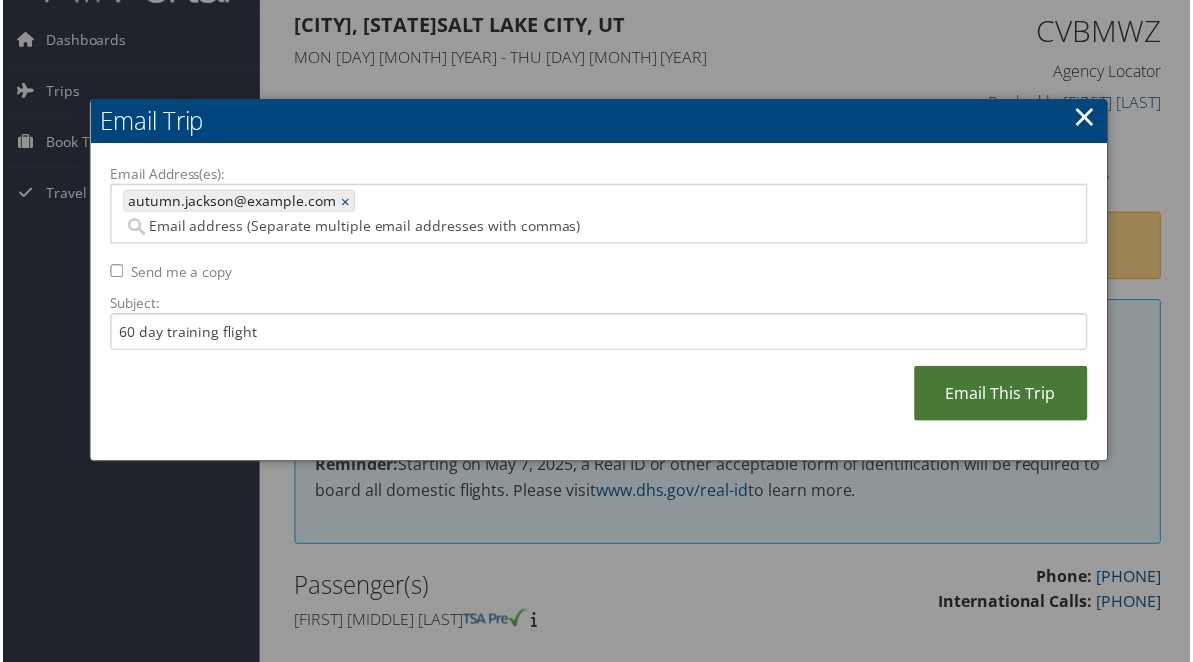 click on "Email This Trip" at bounding box center (1003, 395) 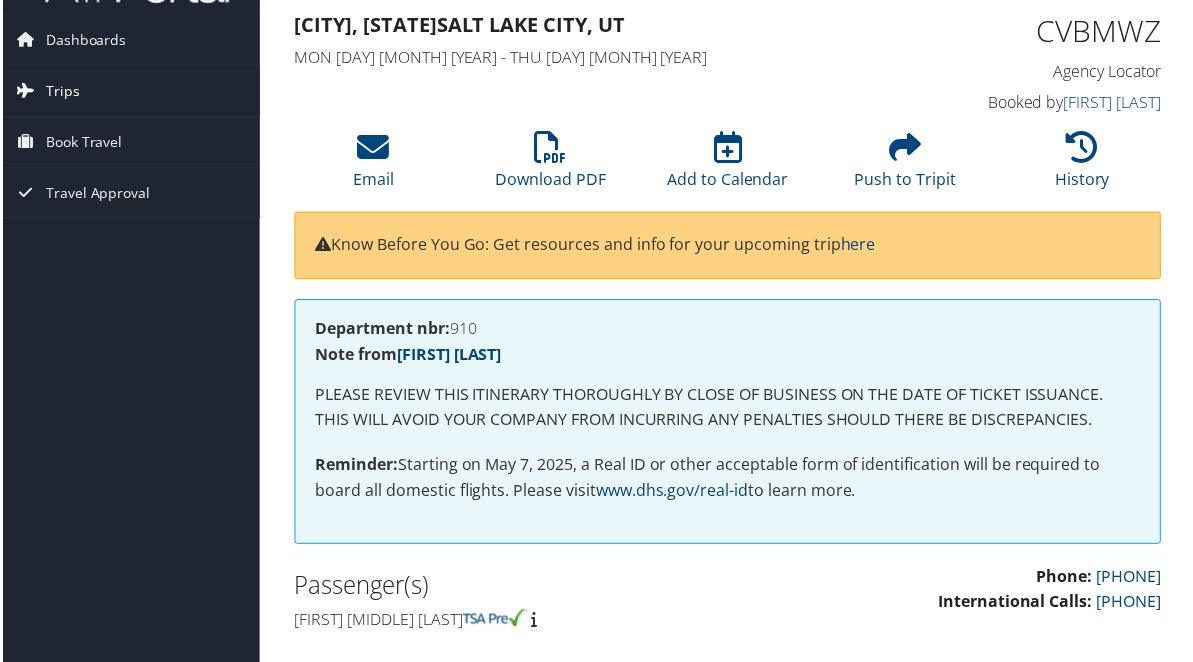click on "Trips" at bounding box center [60, 92] 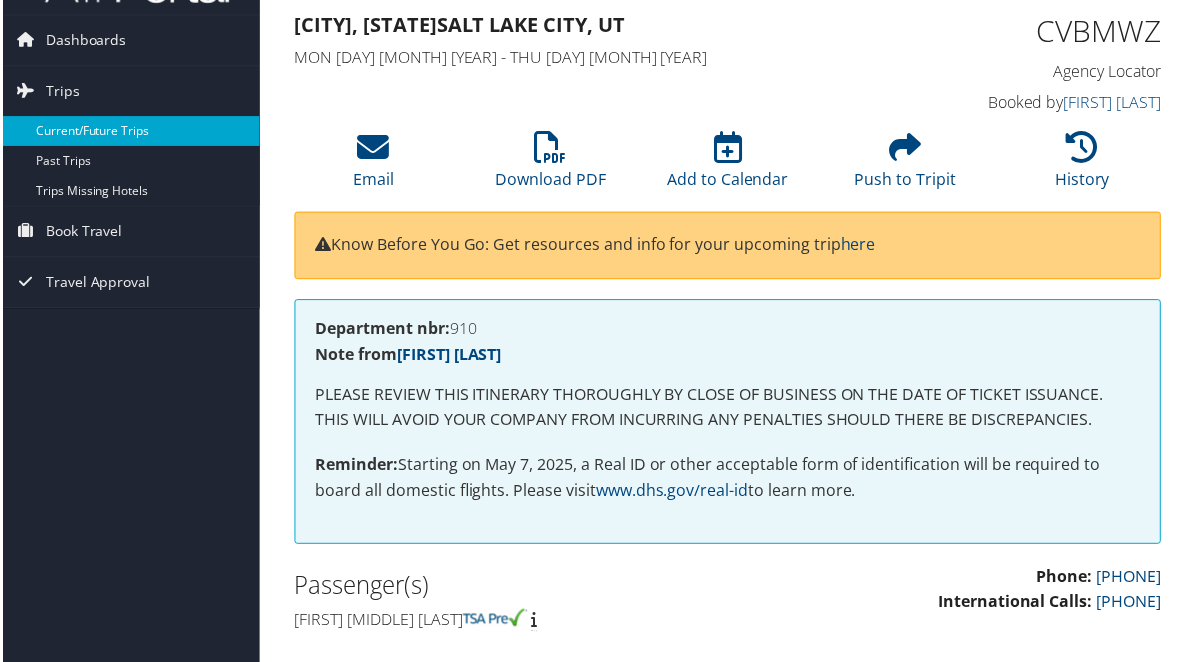 click on "Current/Future Trips" at bounding box center [128, 132] 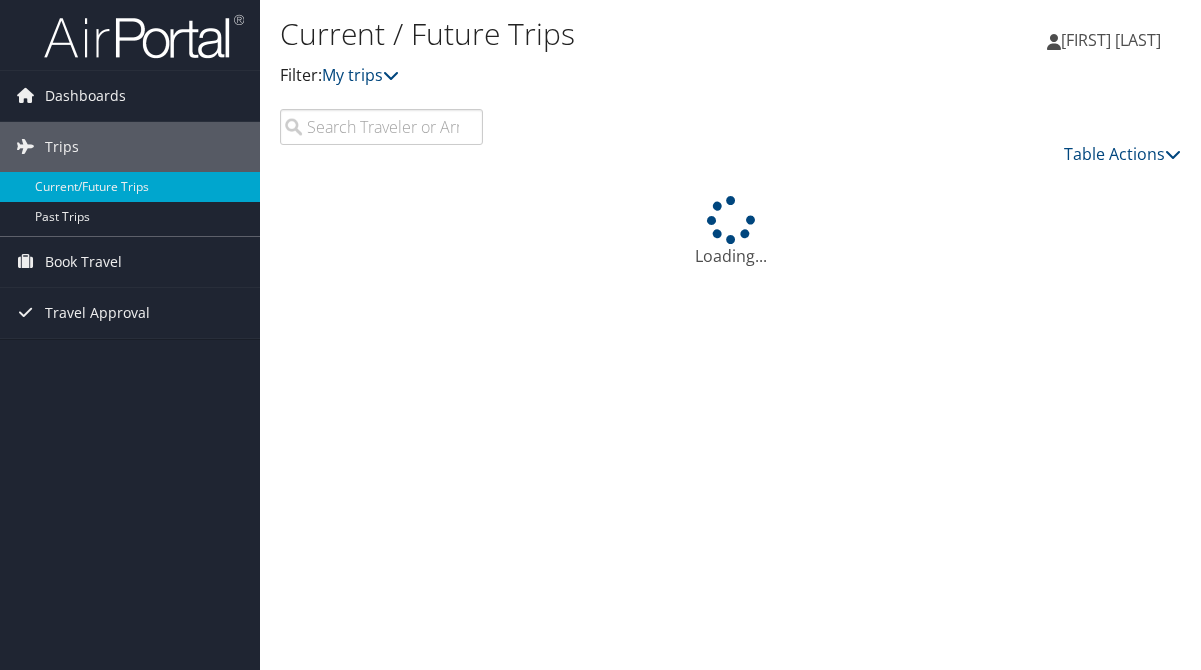 scroll, scrollTop: 0, scrollLeft: 0, axis: both 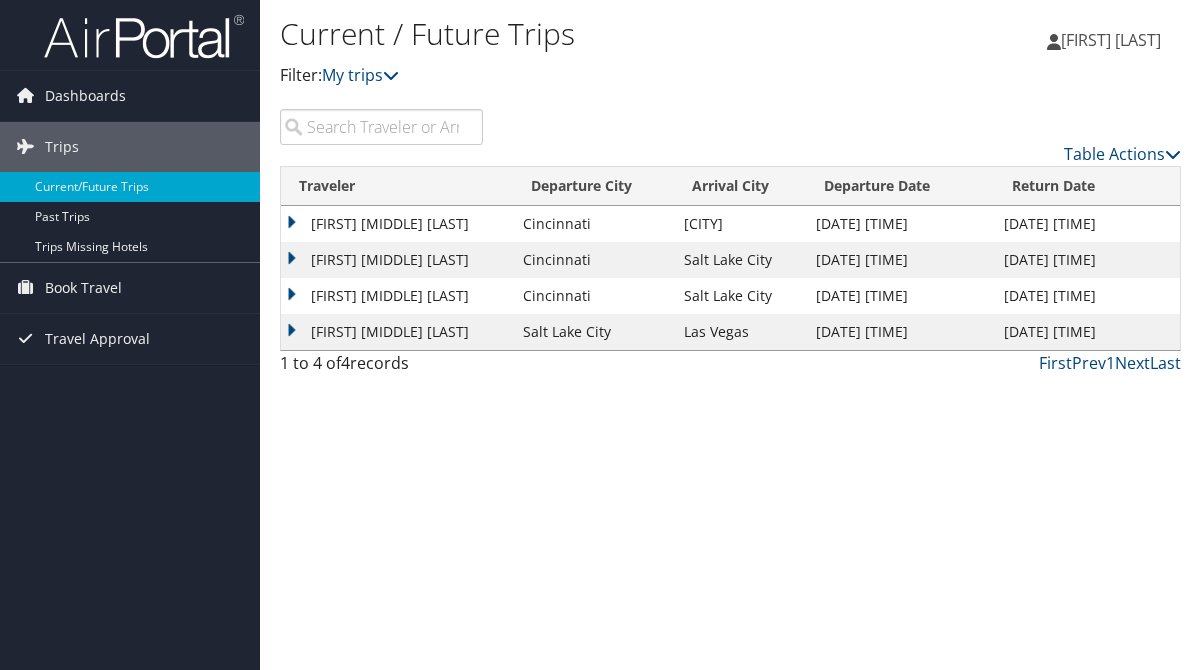 click on "[FIRST] [MIDDLE] [LAST]" at bounding box center (397, 296) 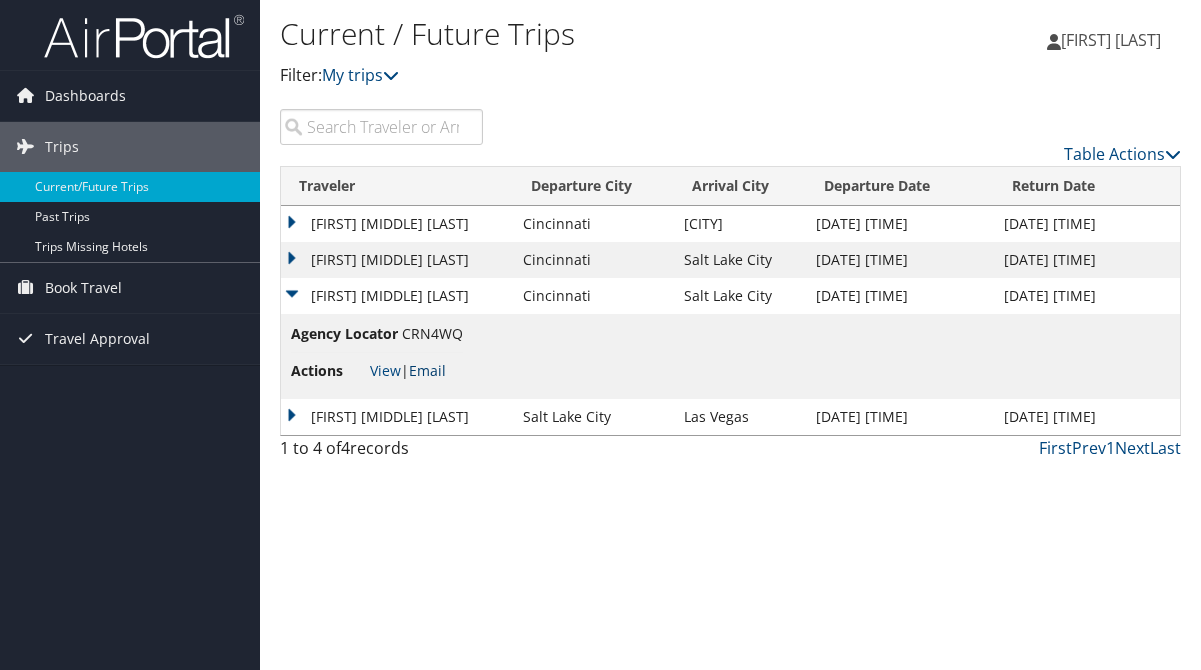 click on "Email" at bounding box center (427, 370) 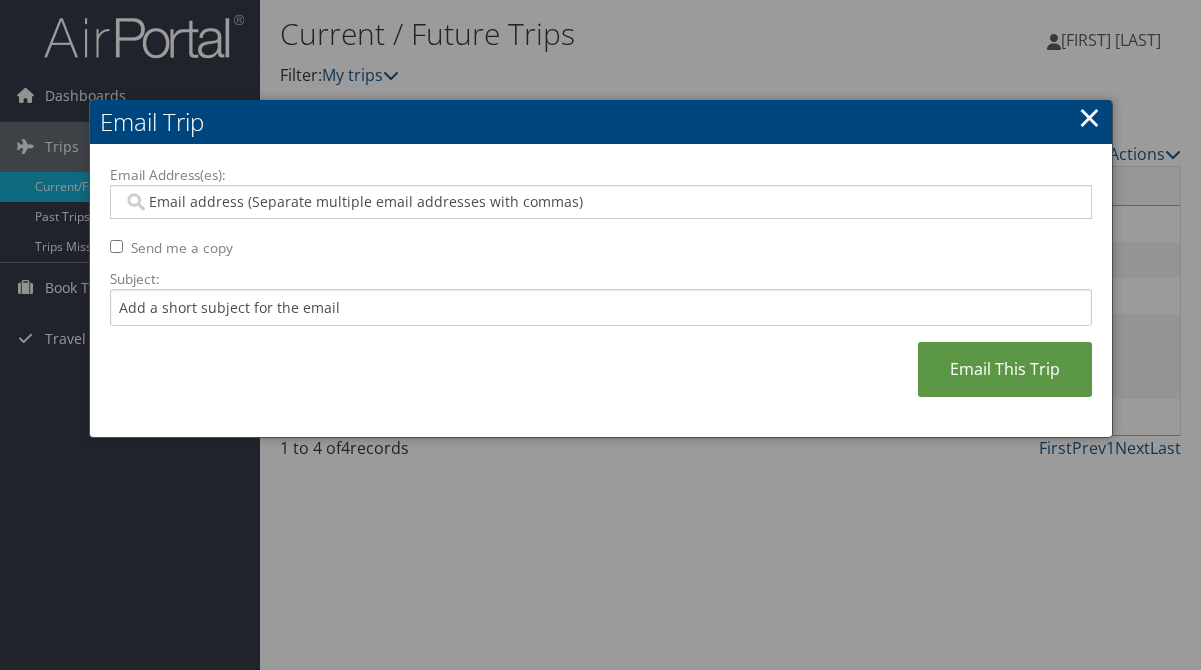 click on "Email Address(es):" at bounding box center [600, 202] 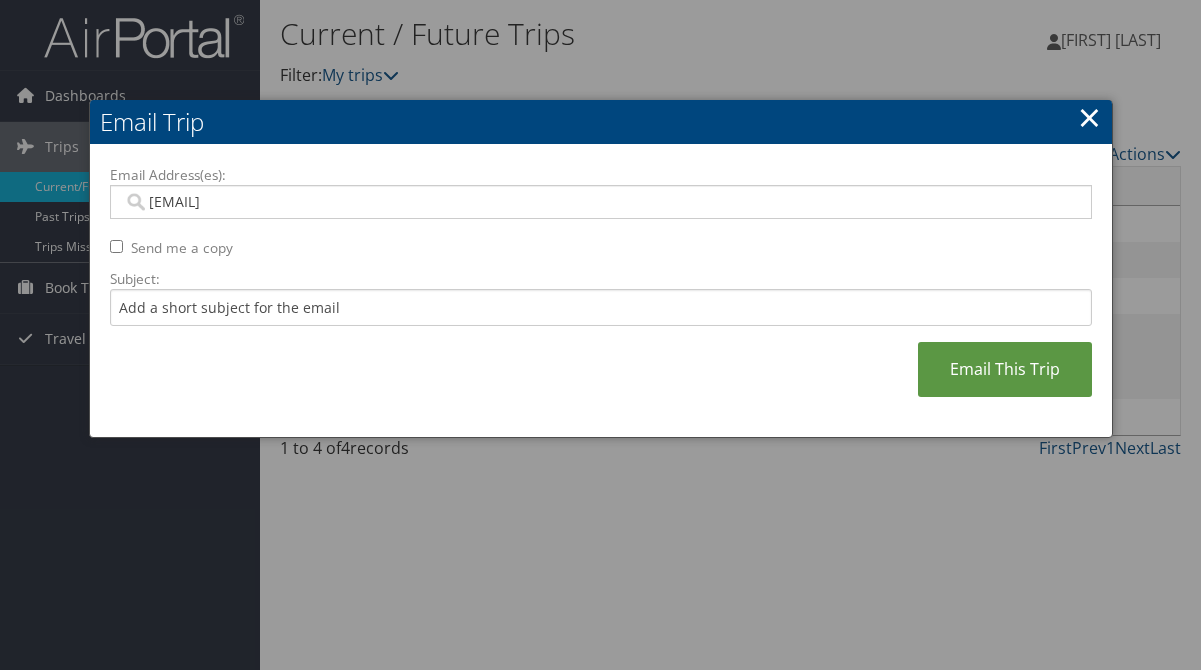 type on "autumn.jackson@example.com" 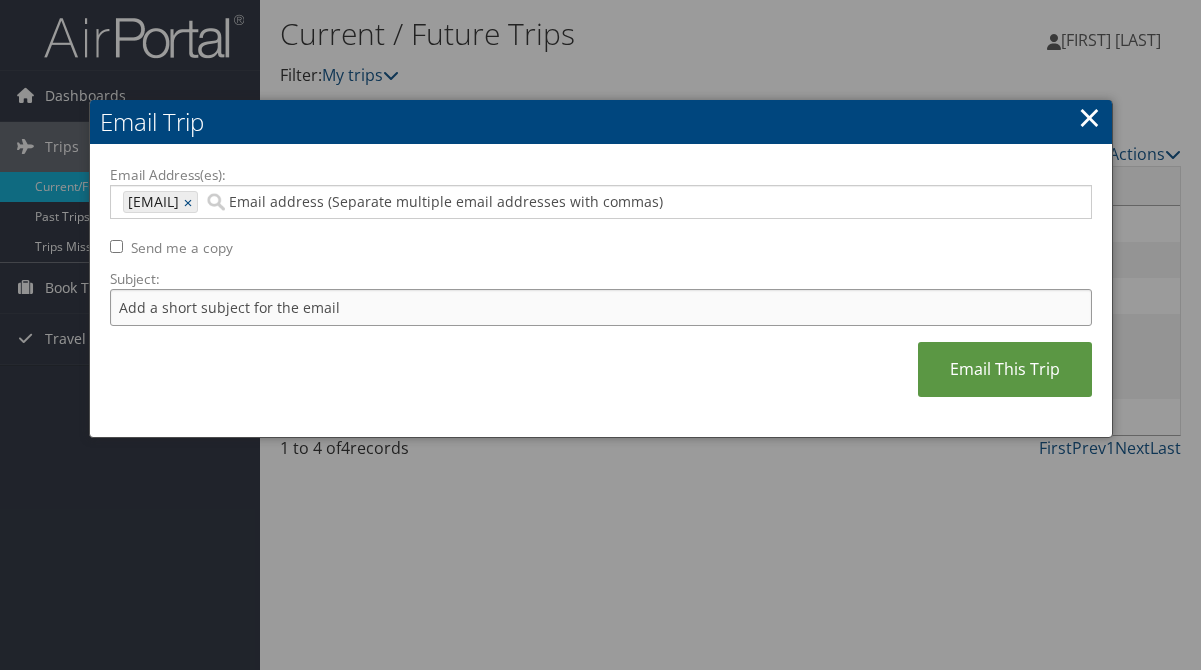 click on "Subject:" at bounding box center (601, 307) 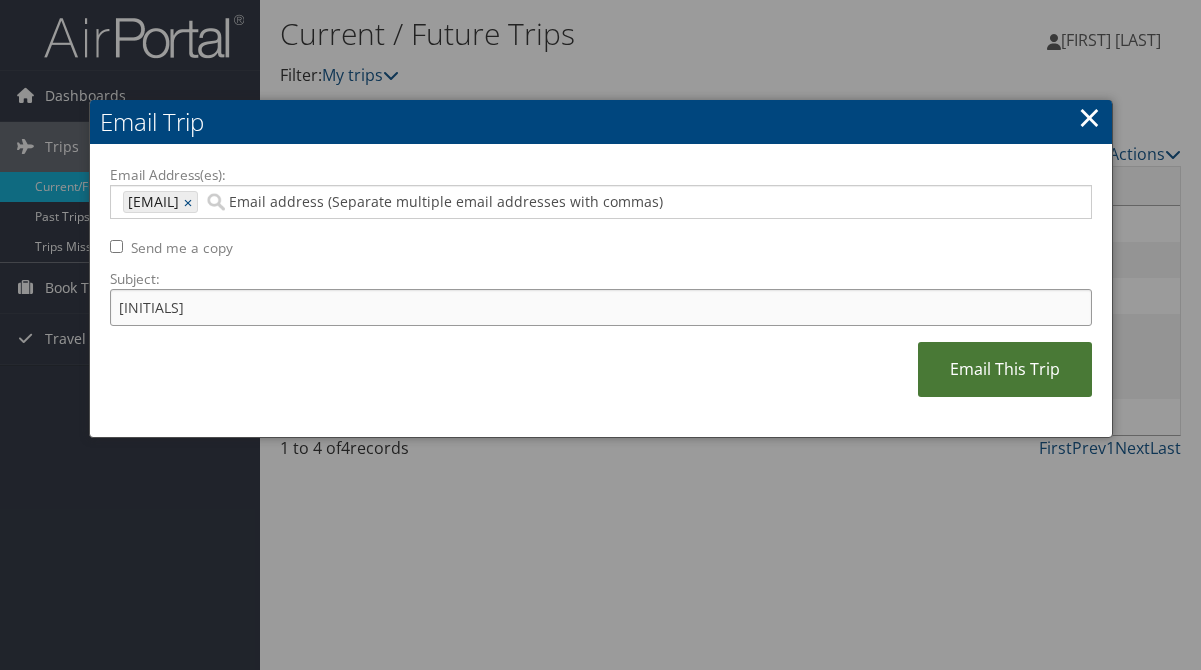 type on "BD Meeting" 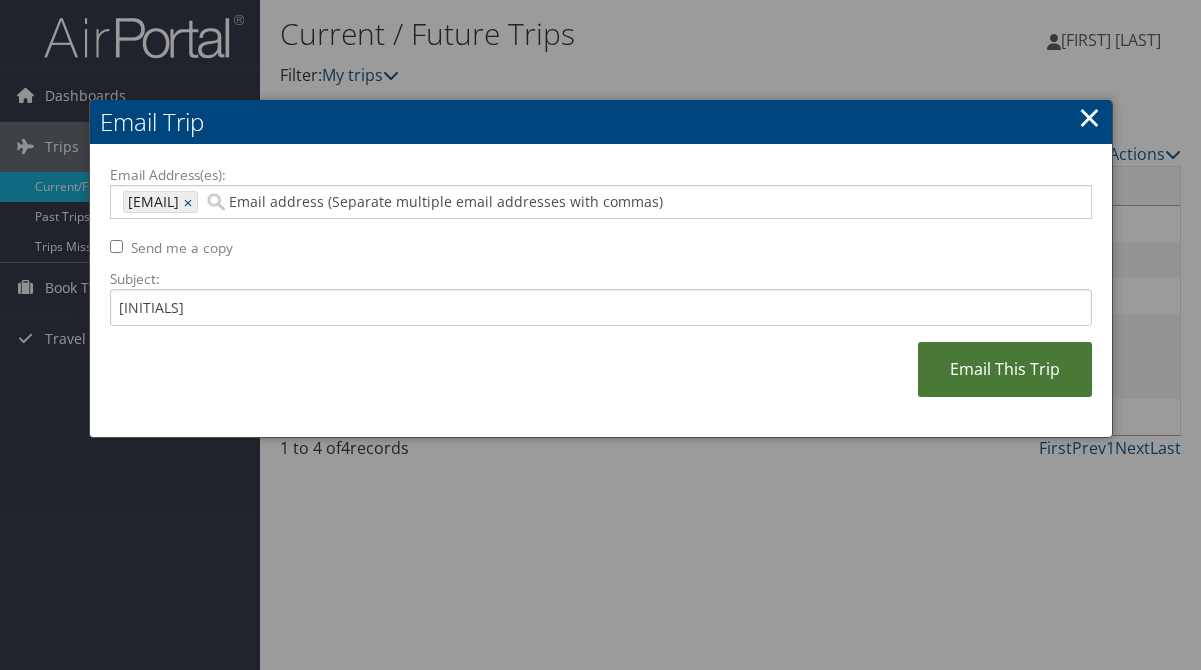 click on "Email This Trip" at bounding box center [1005, 369] 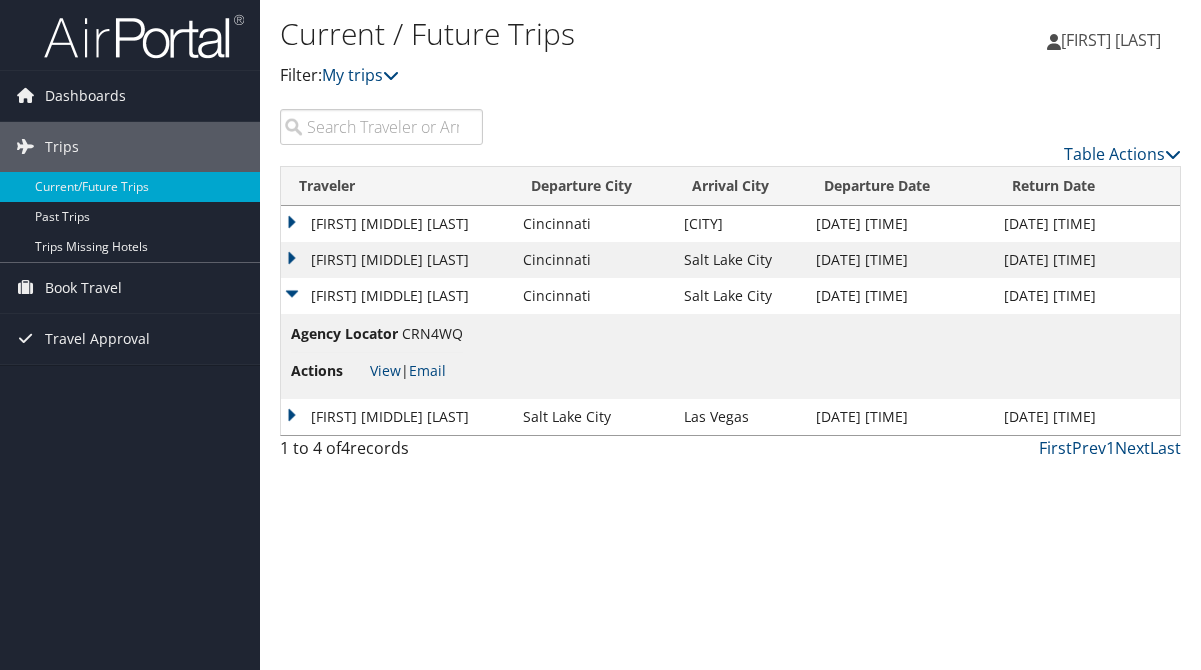 click on "[FIRST] [MIDDLE] [LAST]" at bounding box center (397, 417) 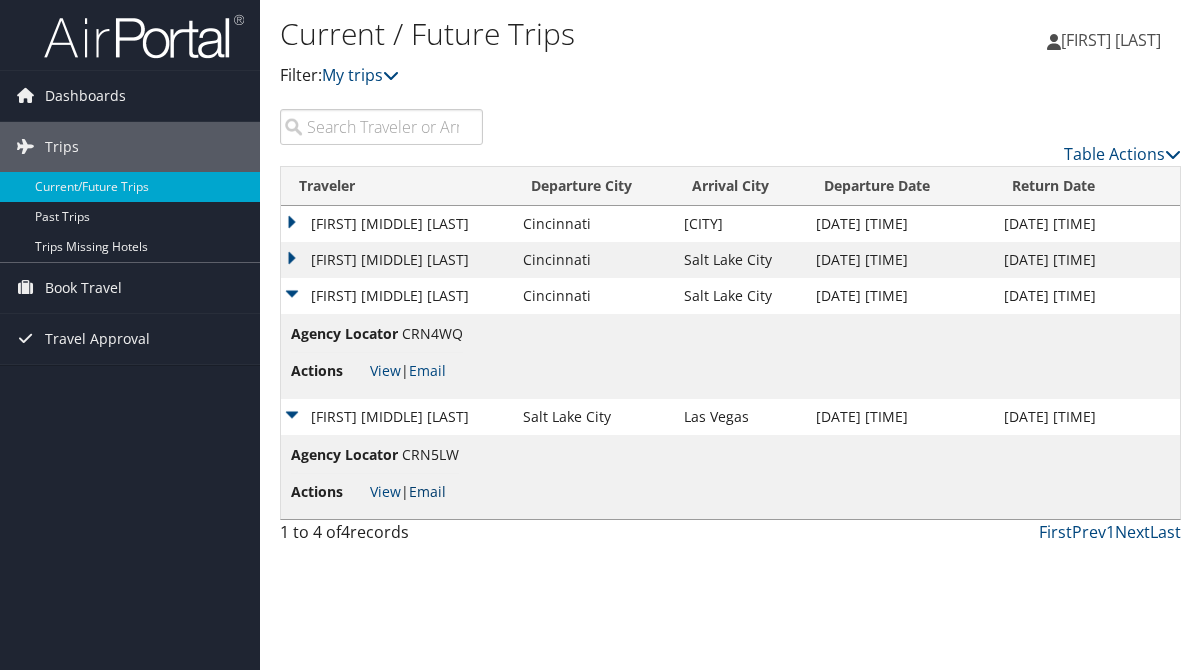 click on "Email" at bounding box center [427, 491] 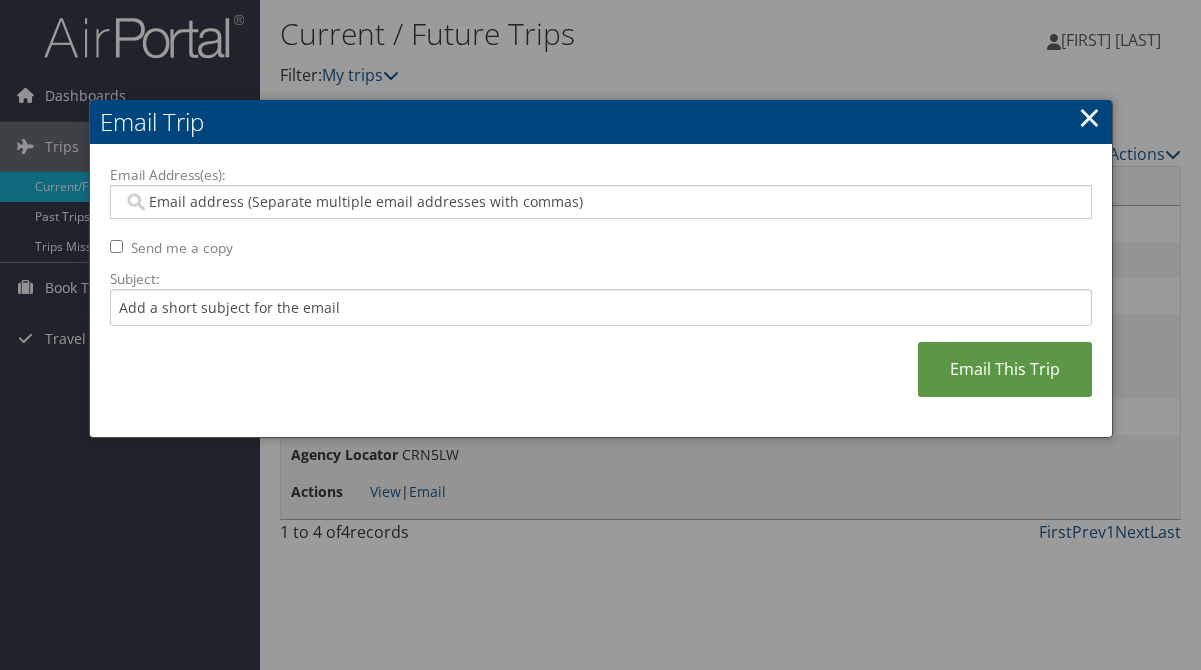 click on "Email Address(es):" at bounding box center [600, 202] 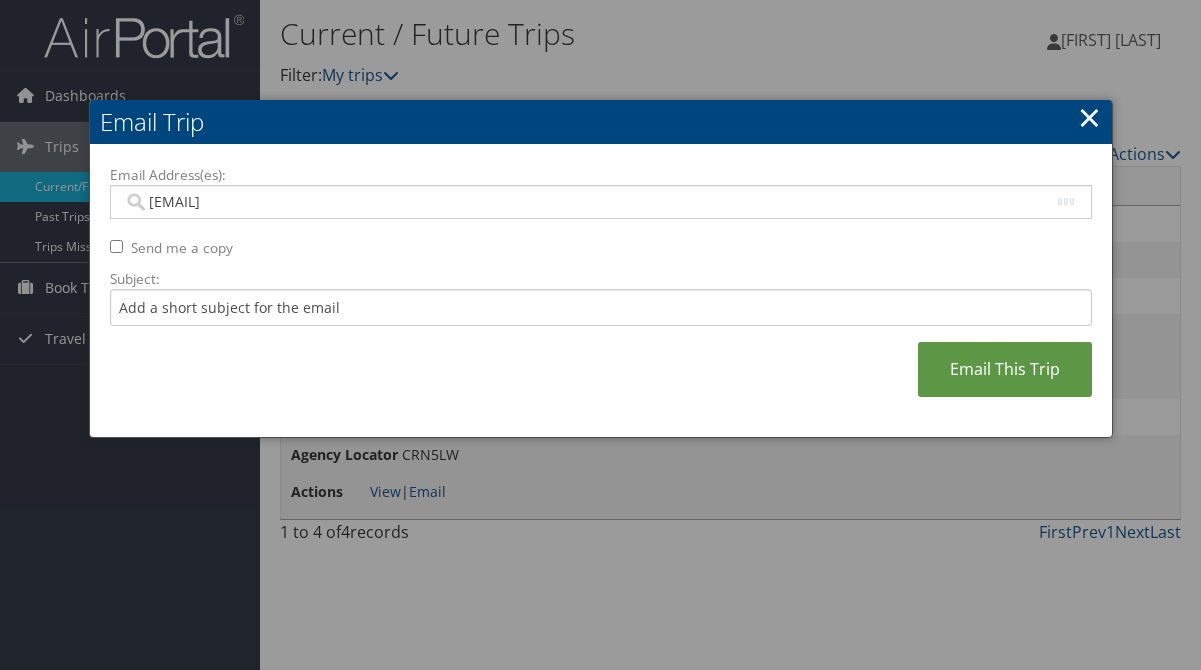 type on "autumn.jackson@example.com" 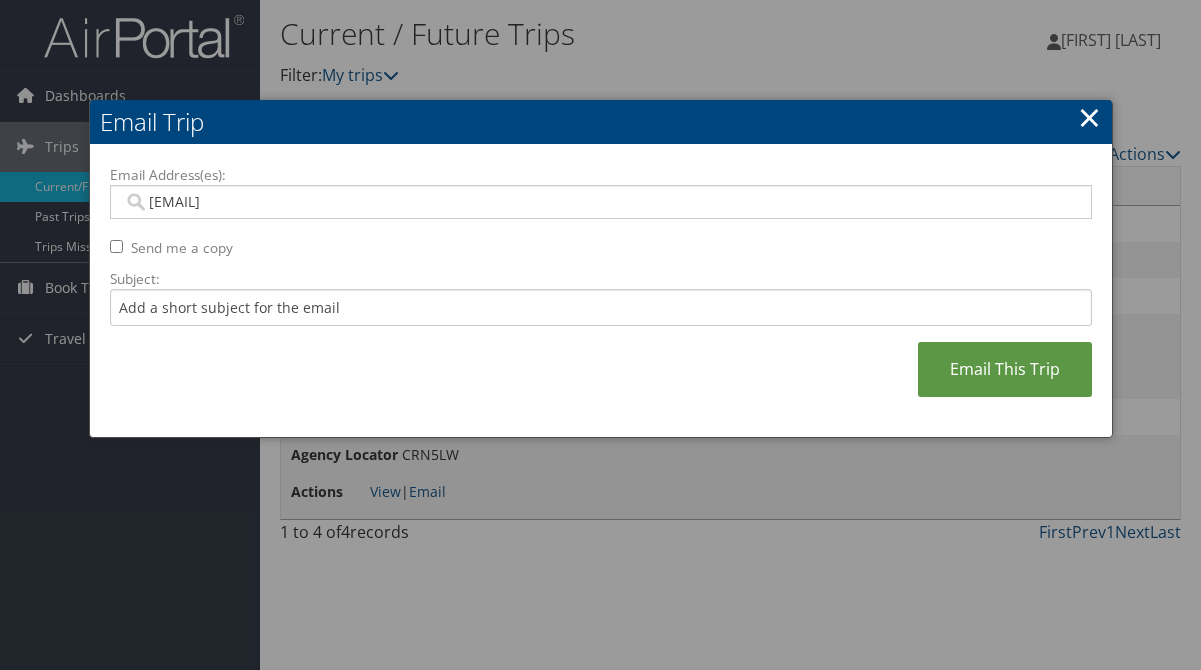 type on "autumn.jackson@example.com" 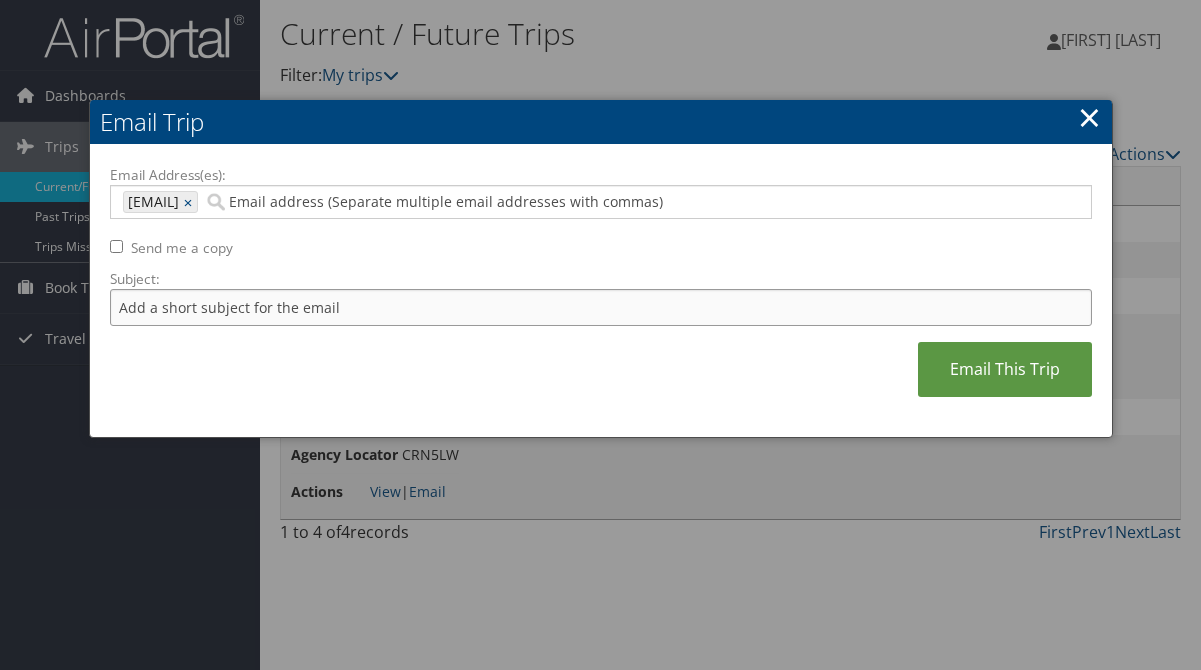 click on "Subject:" at bounding box center (601, 307) 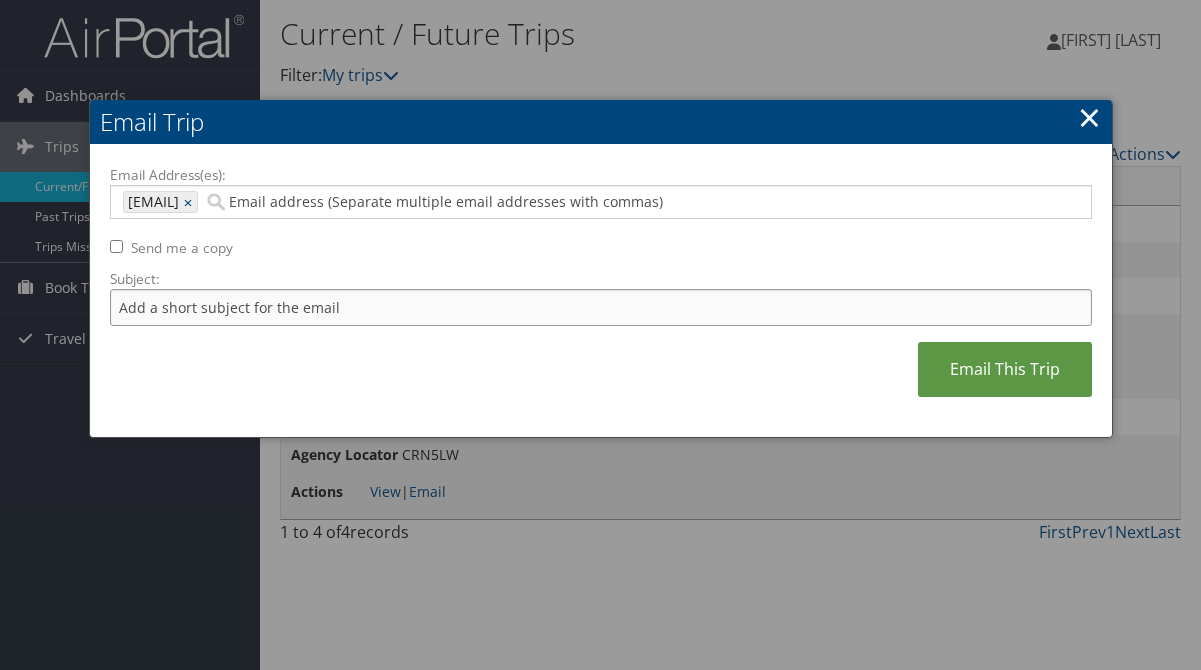 type on "BD Meeting" 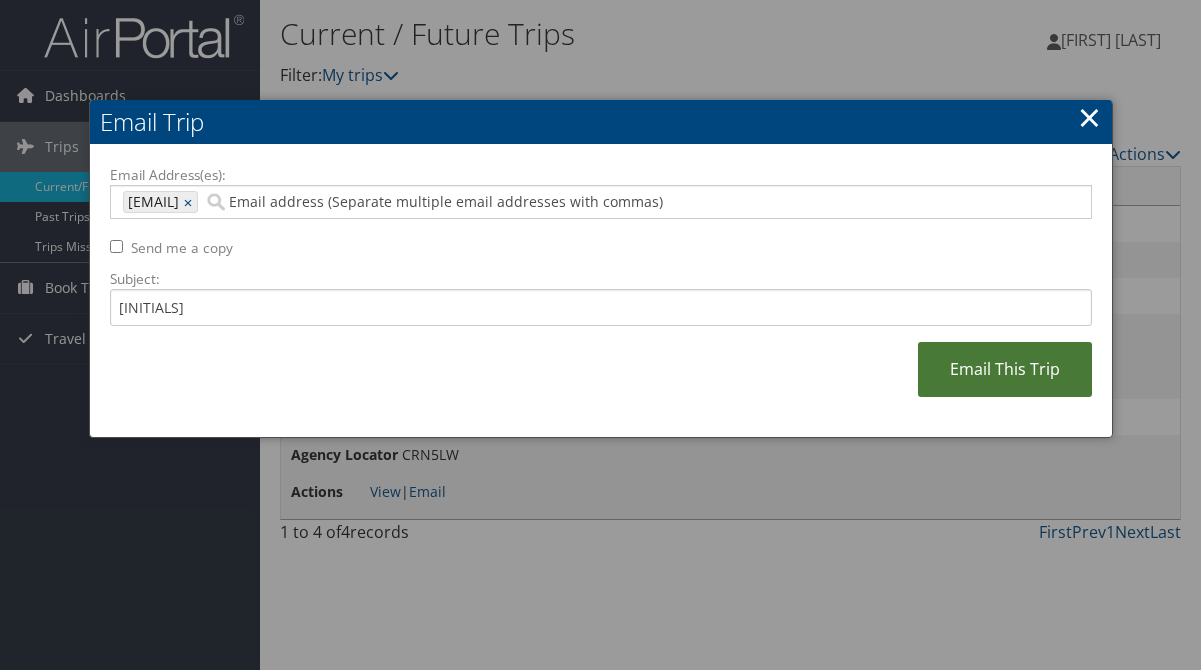 click on "Email This Trip" at bounding box center (1005, 369) 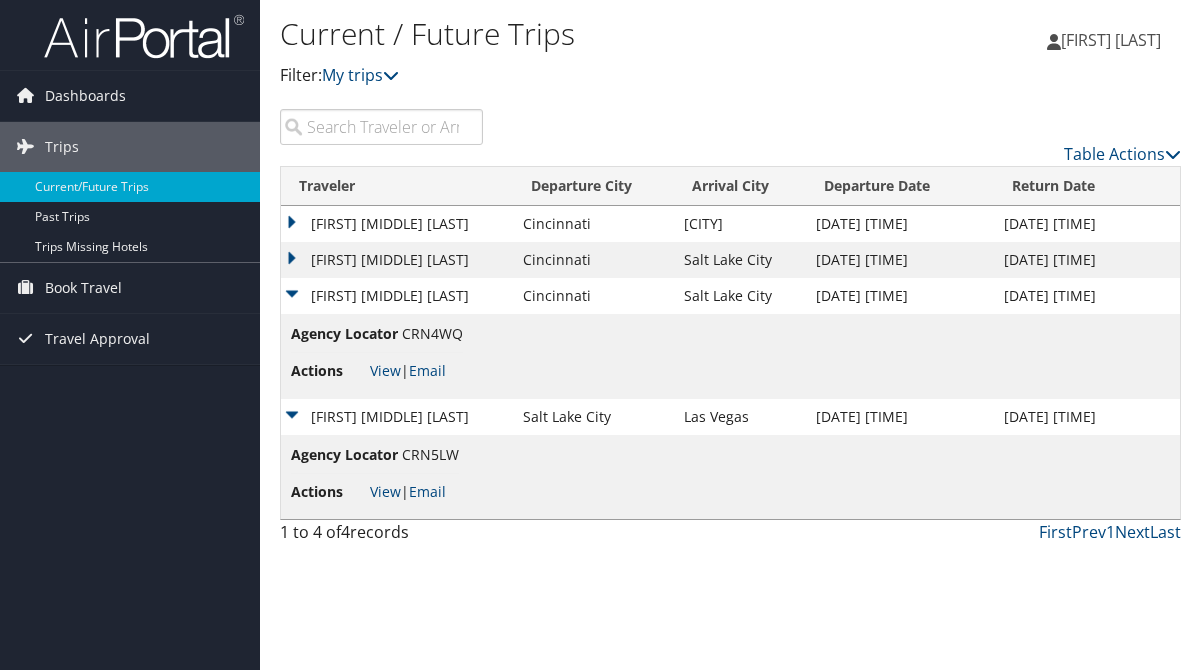 click on "Current / Future Trips
Filter:
My trips" at bounding box center (580, 51) 